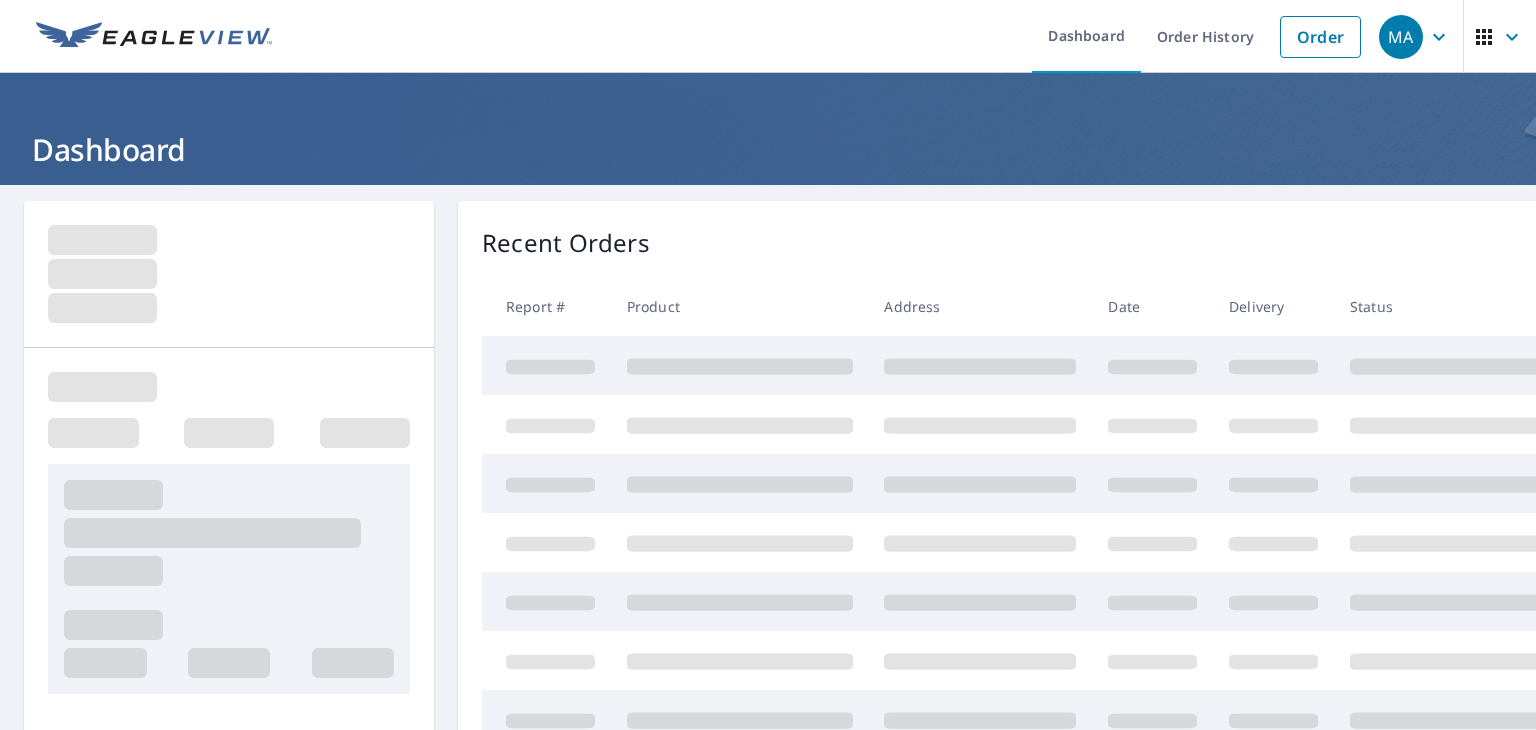 scroll, scrollTop: 0, scrollLeft: 0, axis: both 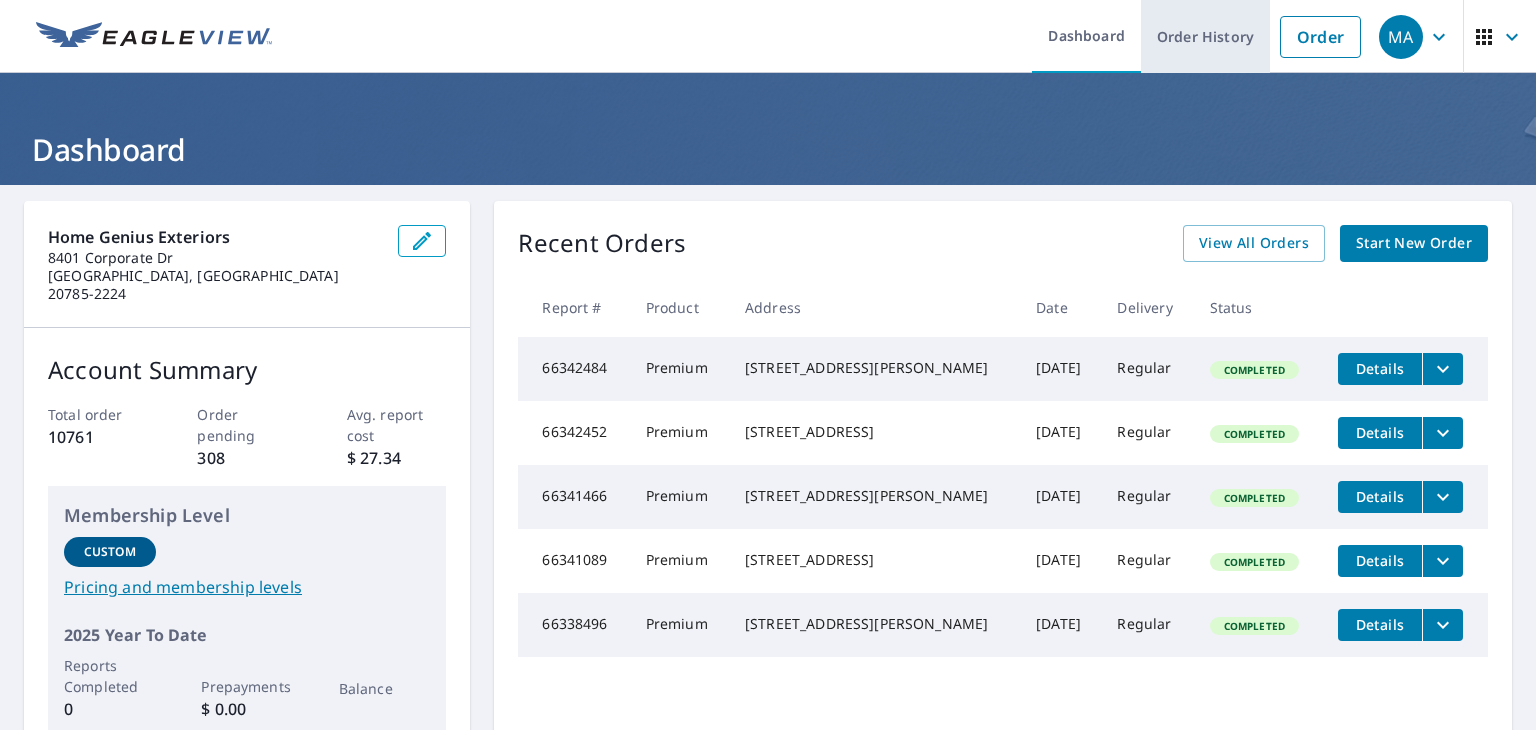 click on "Order History" at bounding box center (1205, 36) 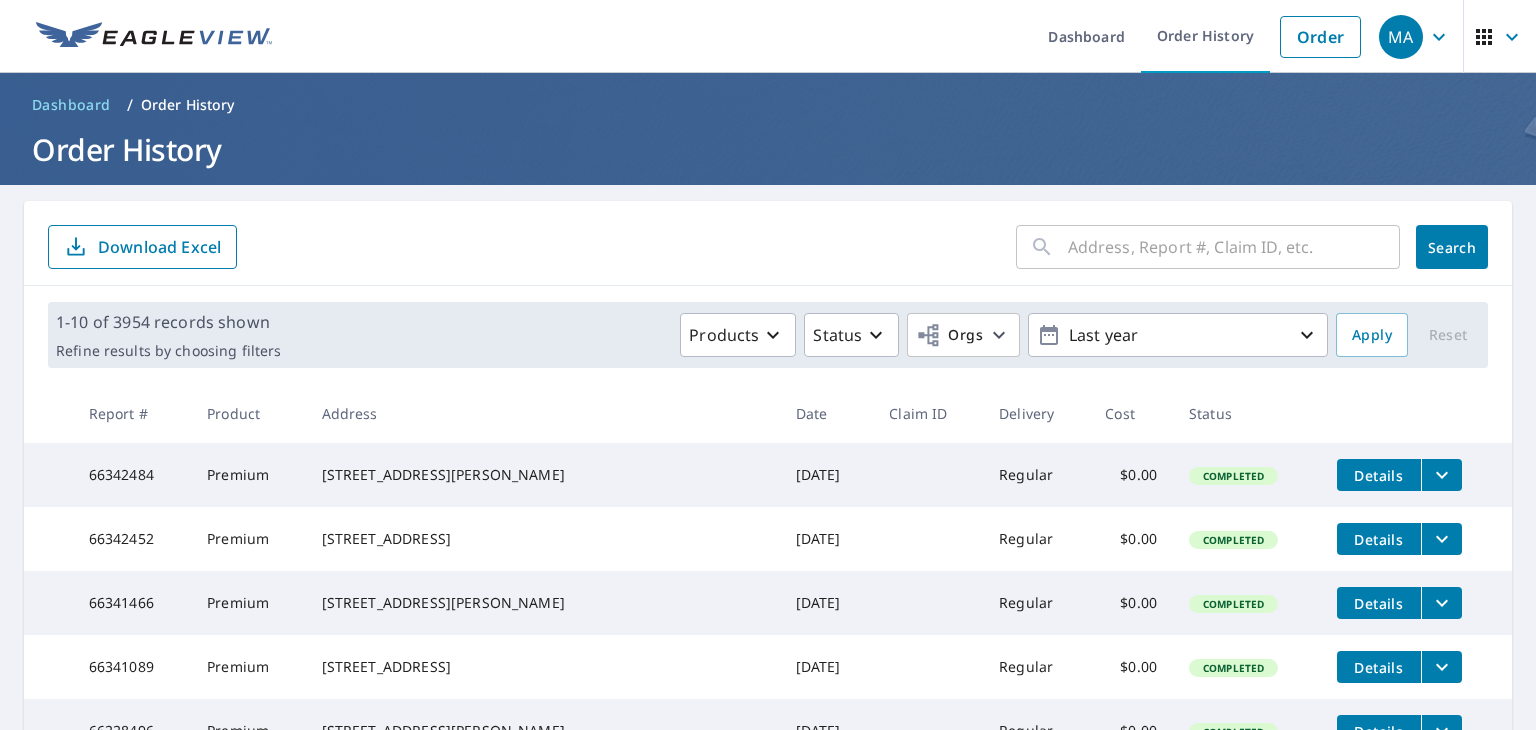 click at bounding box center [1234, 247] 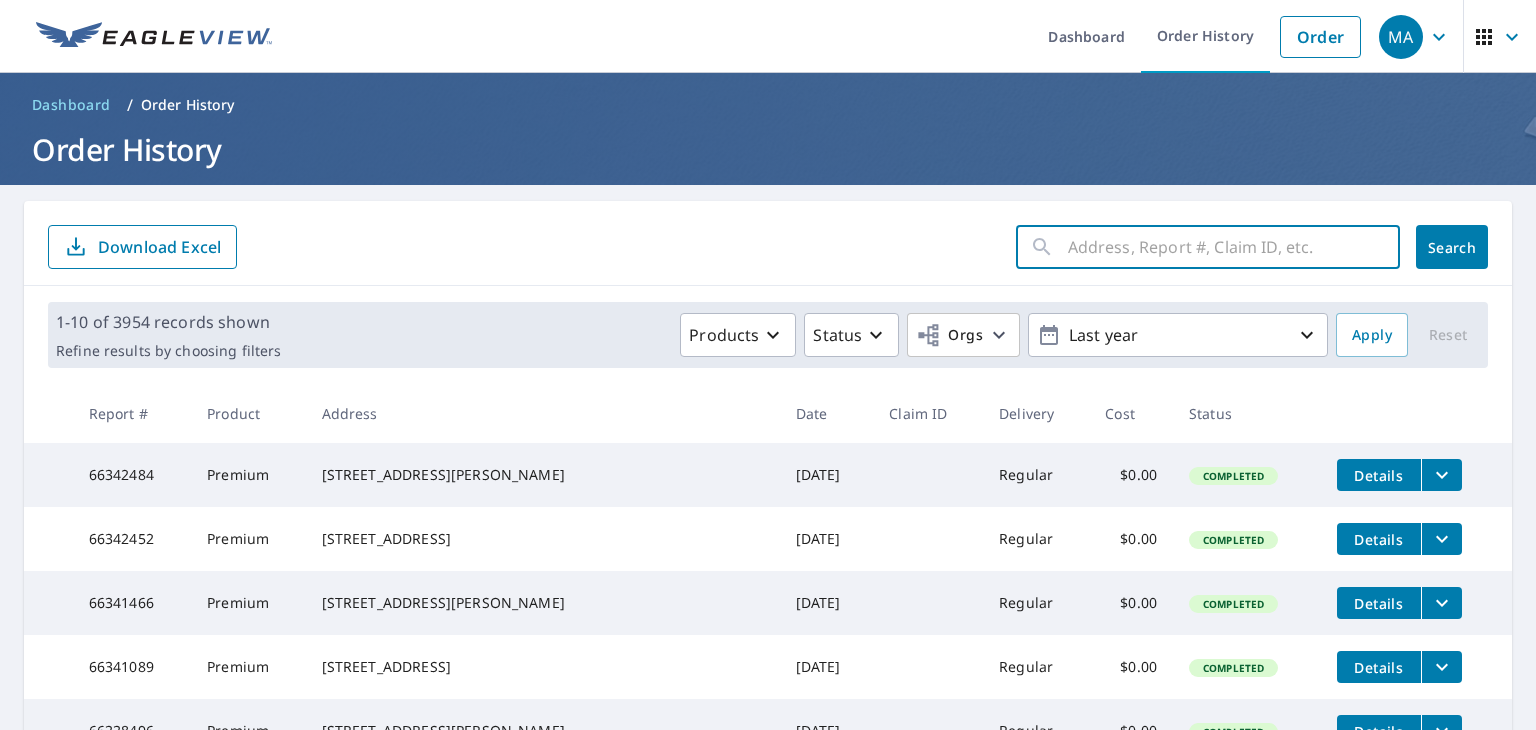 paste on "[STREET_ADDRESS][PERSON_NAME]" 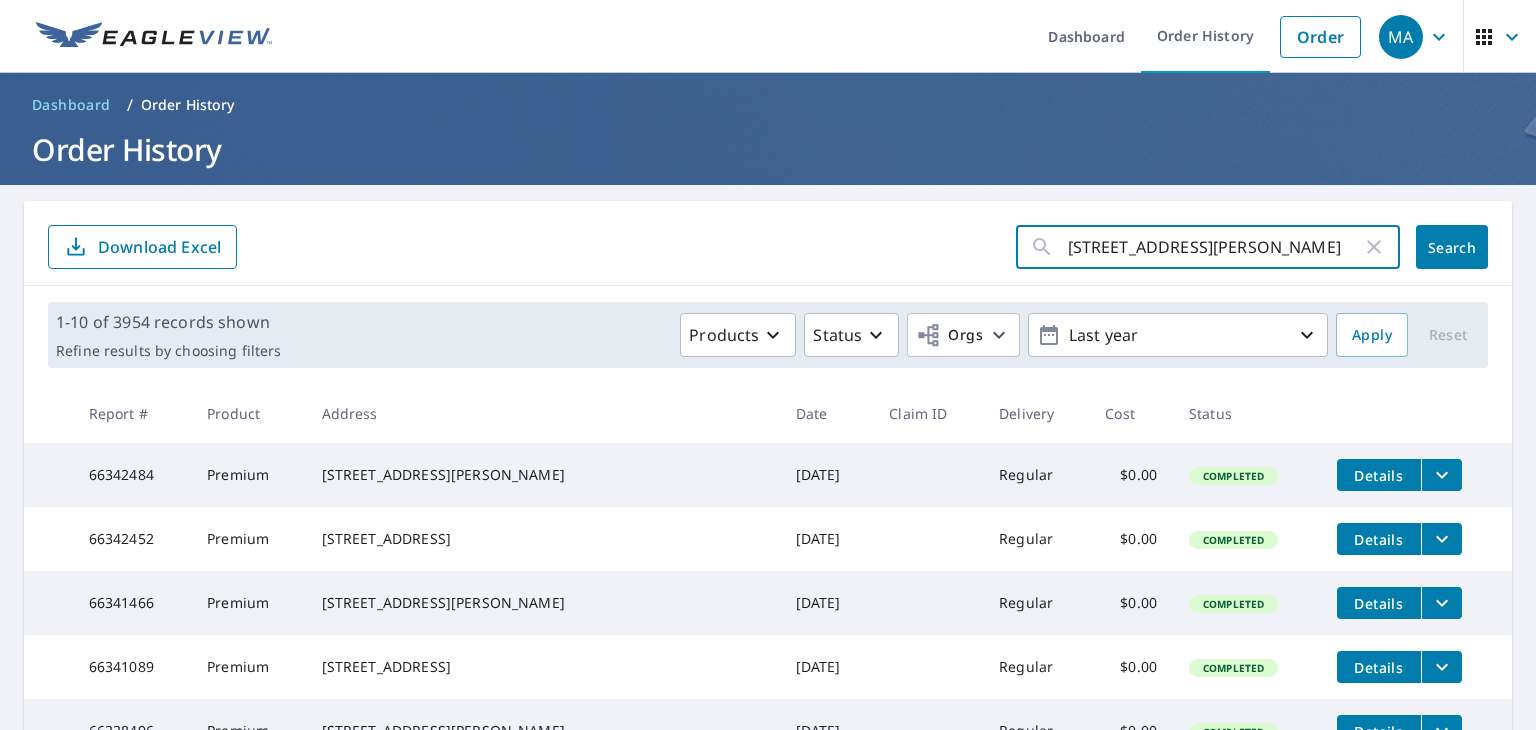 scroll, scrollTop: 0, scrollLeft: 58, axis: horizontal 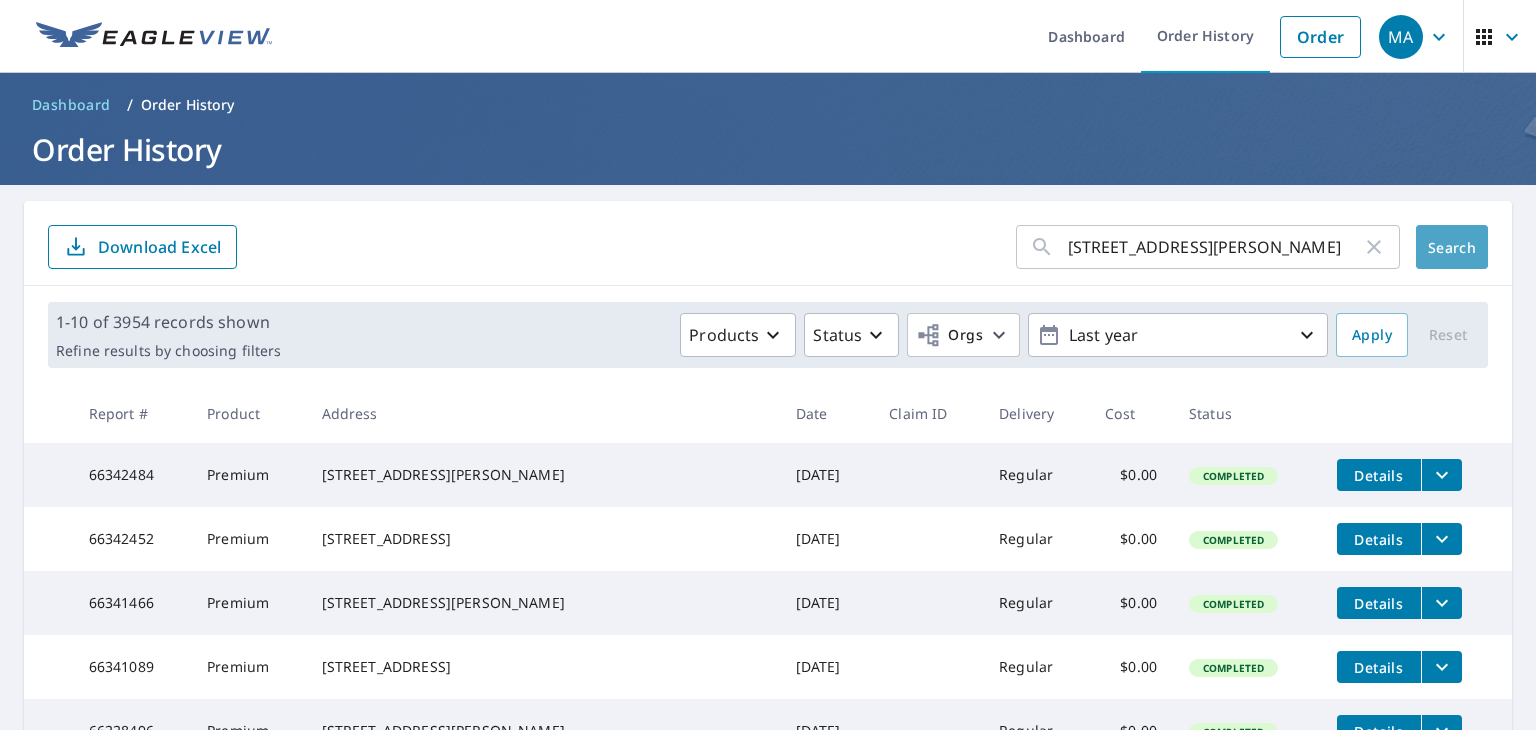 click on "Search" 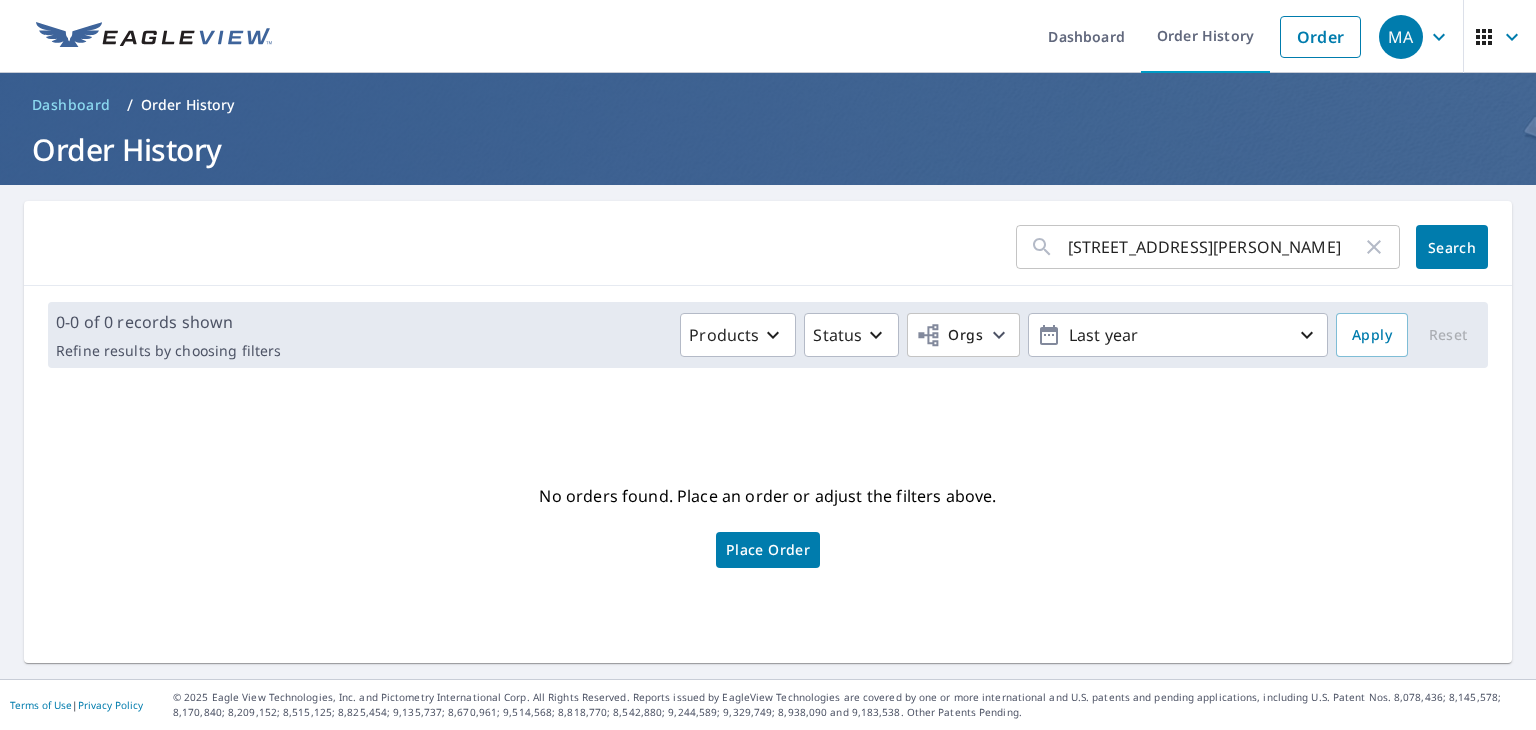 click on "Place Order" at bounding box center [768, 550] 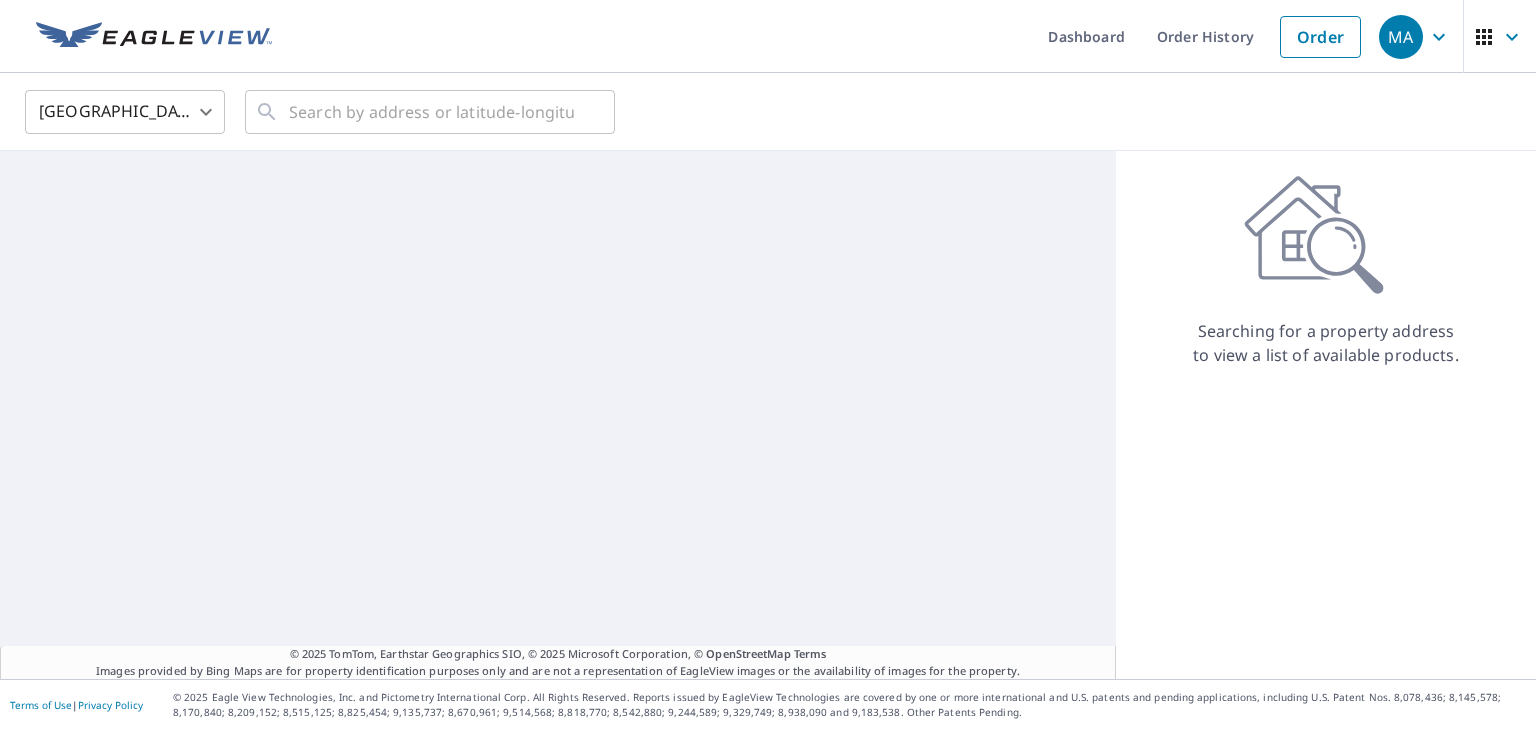 scroll, scrollTop: 0, scrollLeft: 0, axis: both 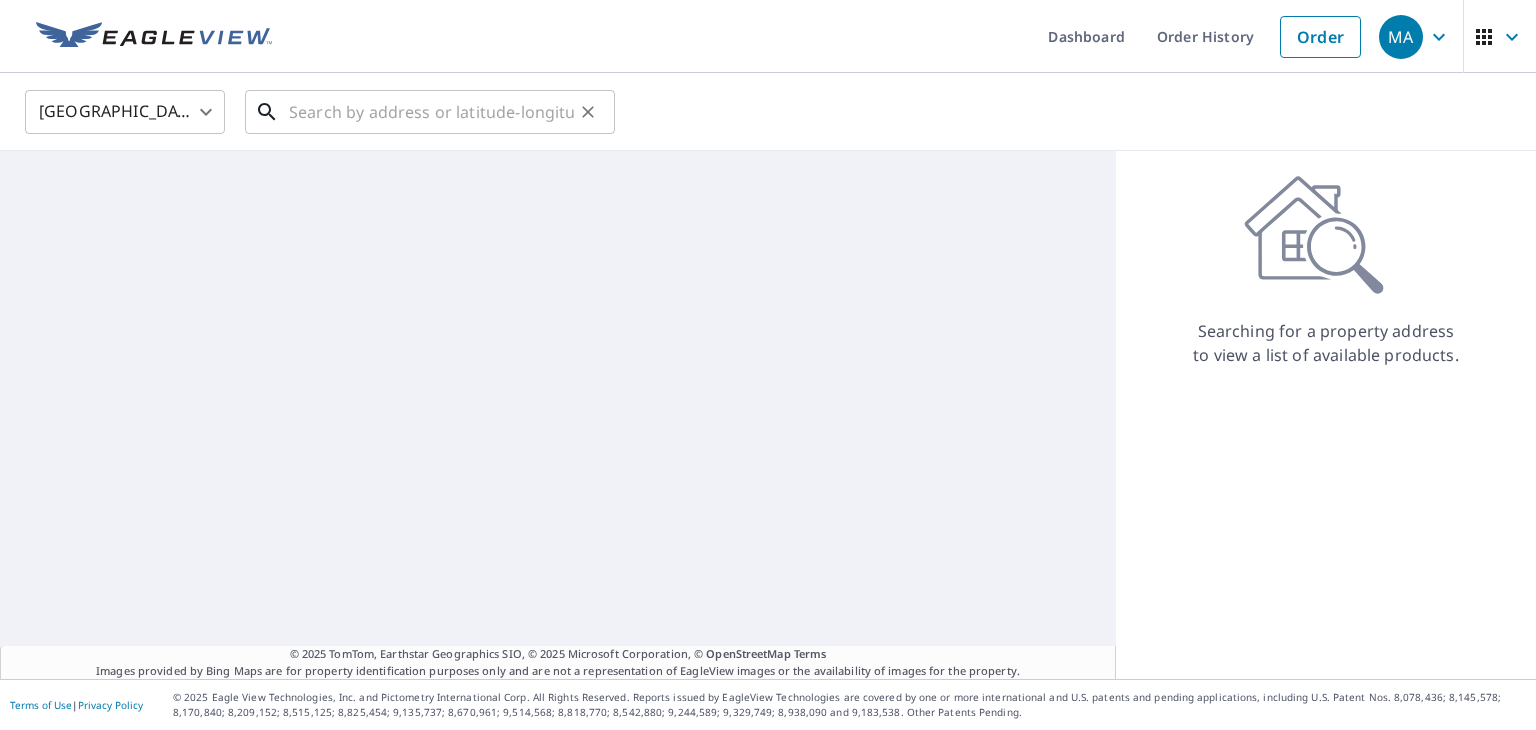 click at bounding box center [431, 112] 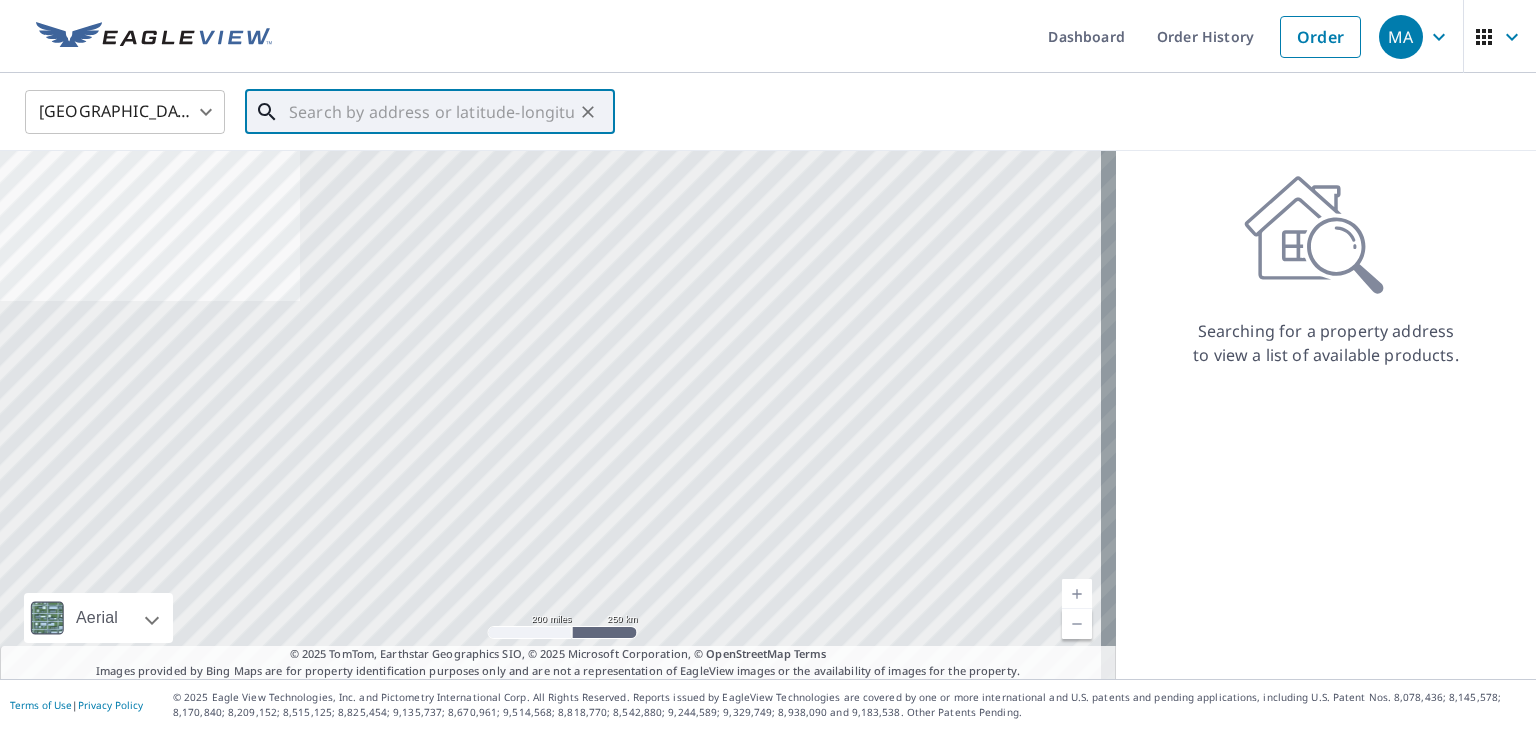 paste on "[STREET_ADDRESS][PERSON_NAME]" 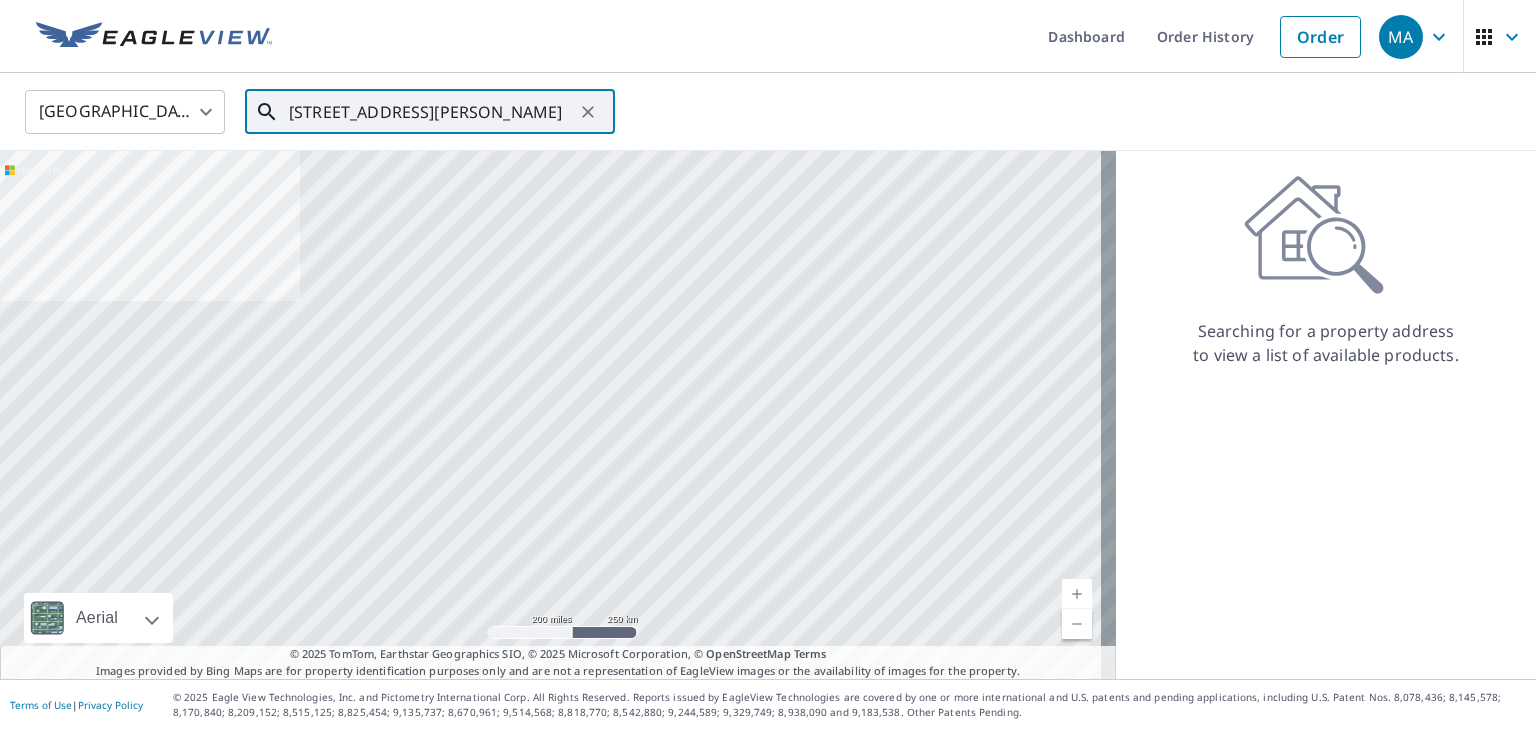 scroll, scrollTop: 0, scrollLeft: 68, axis: horizontal 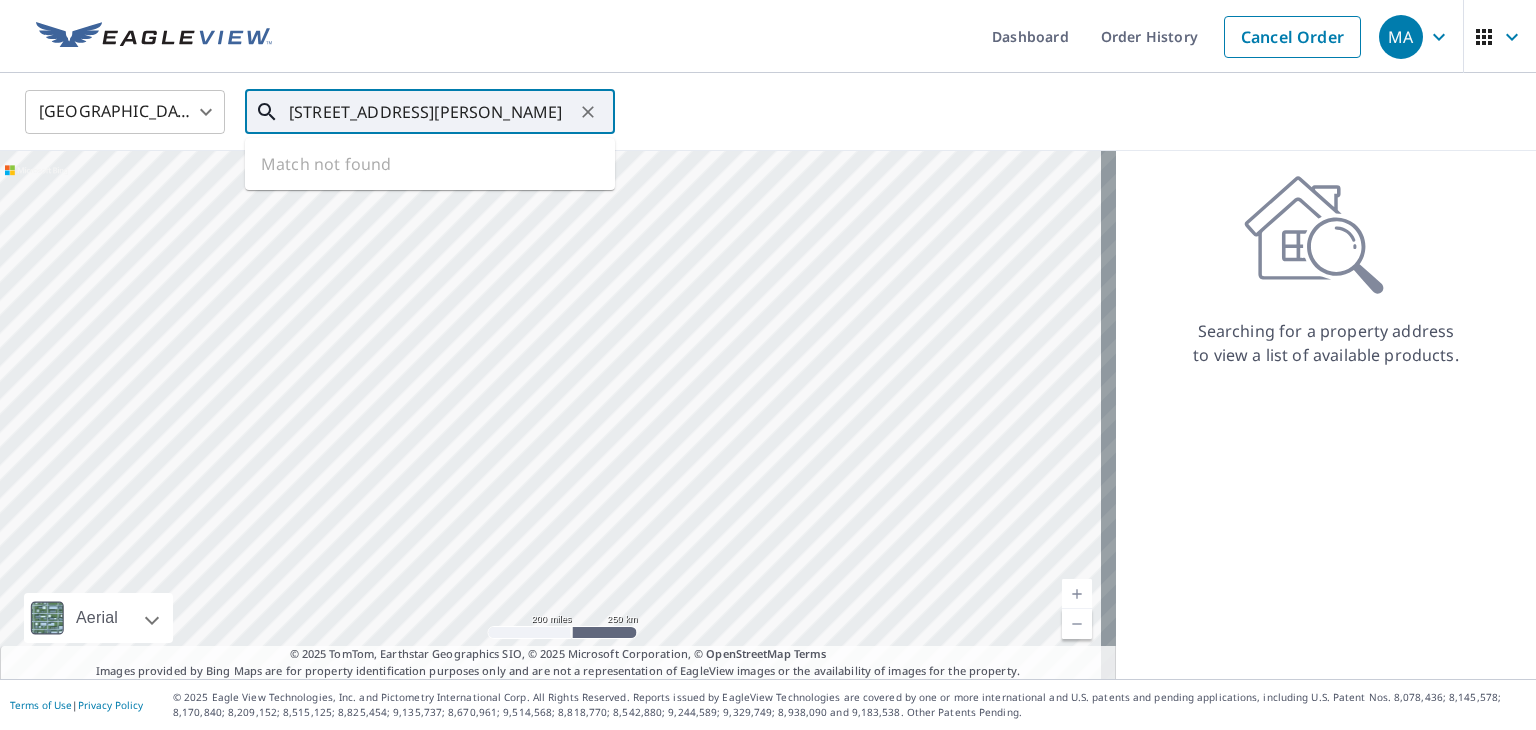 click on "[STREET_ADDRESS][PERSON_NAME]" at bounding box center (431, 112) 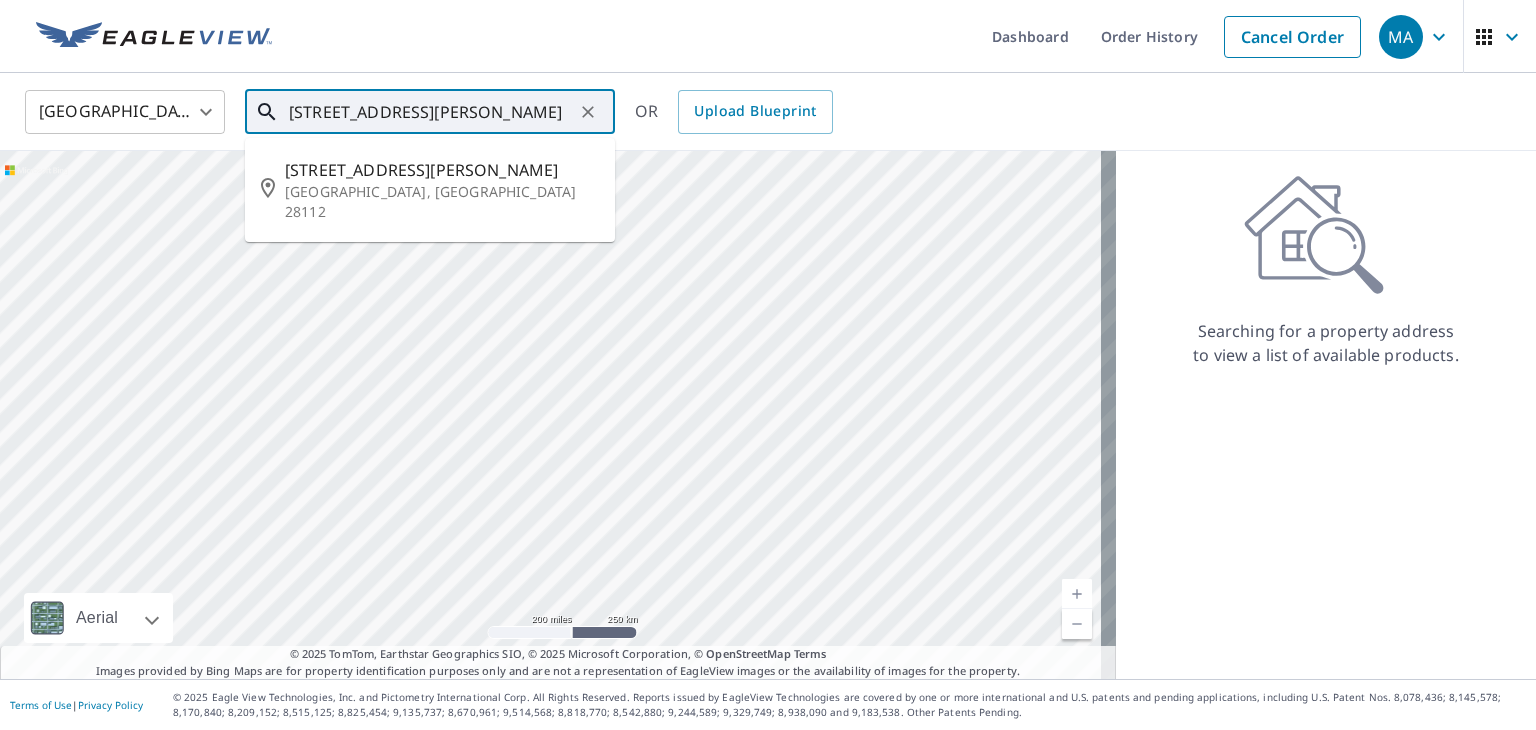 scroll, scrollTop: 0, scrollLeft: 22, axis: horizontal 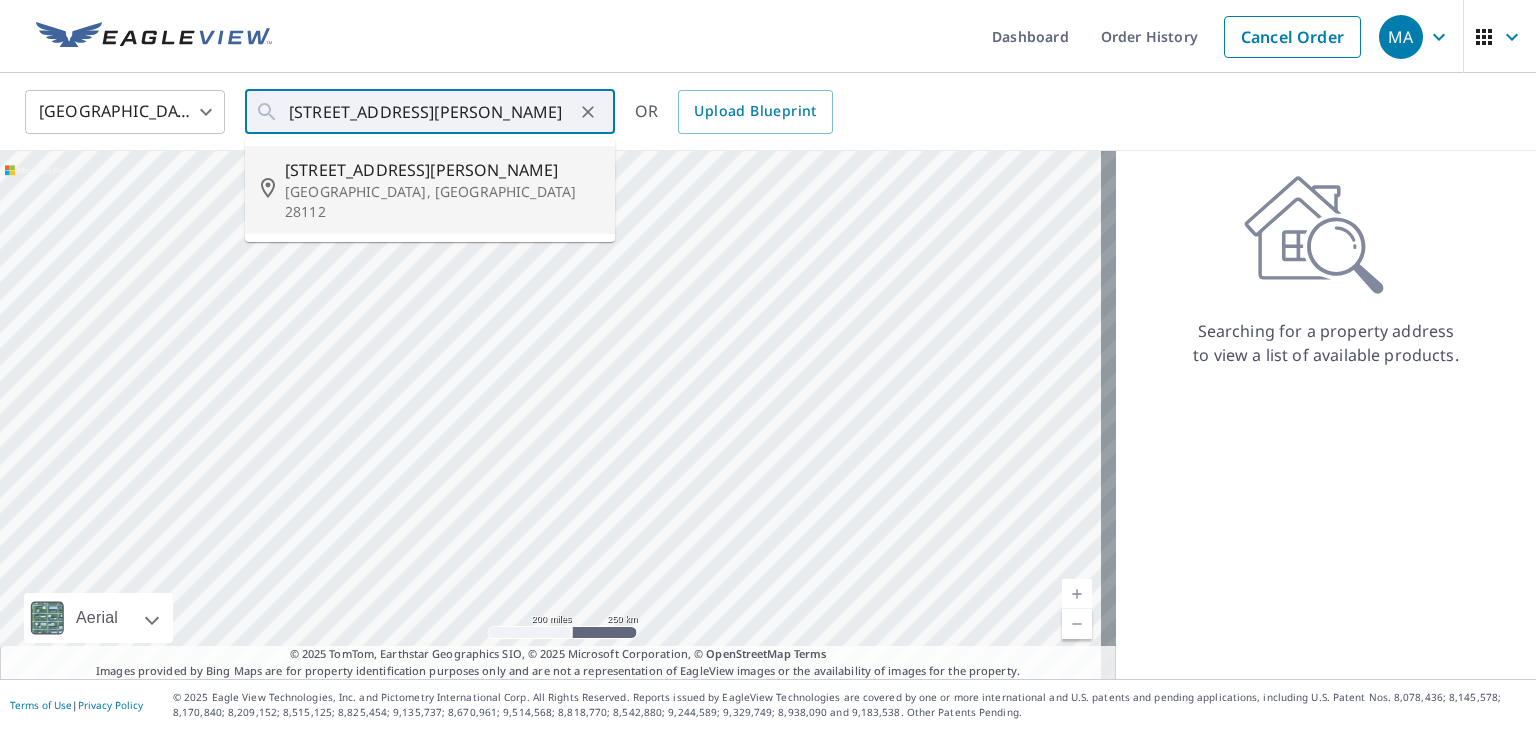 type on "1101 W Crowell St Monroe, NC 28112" 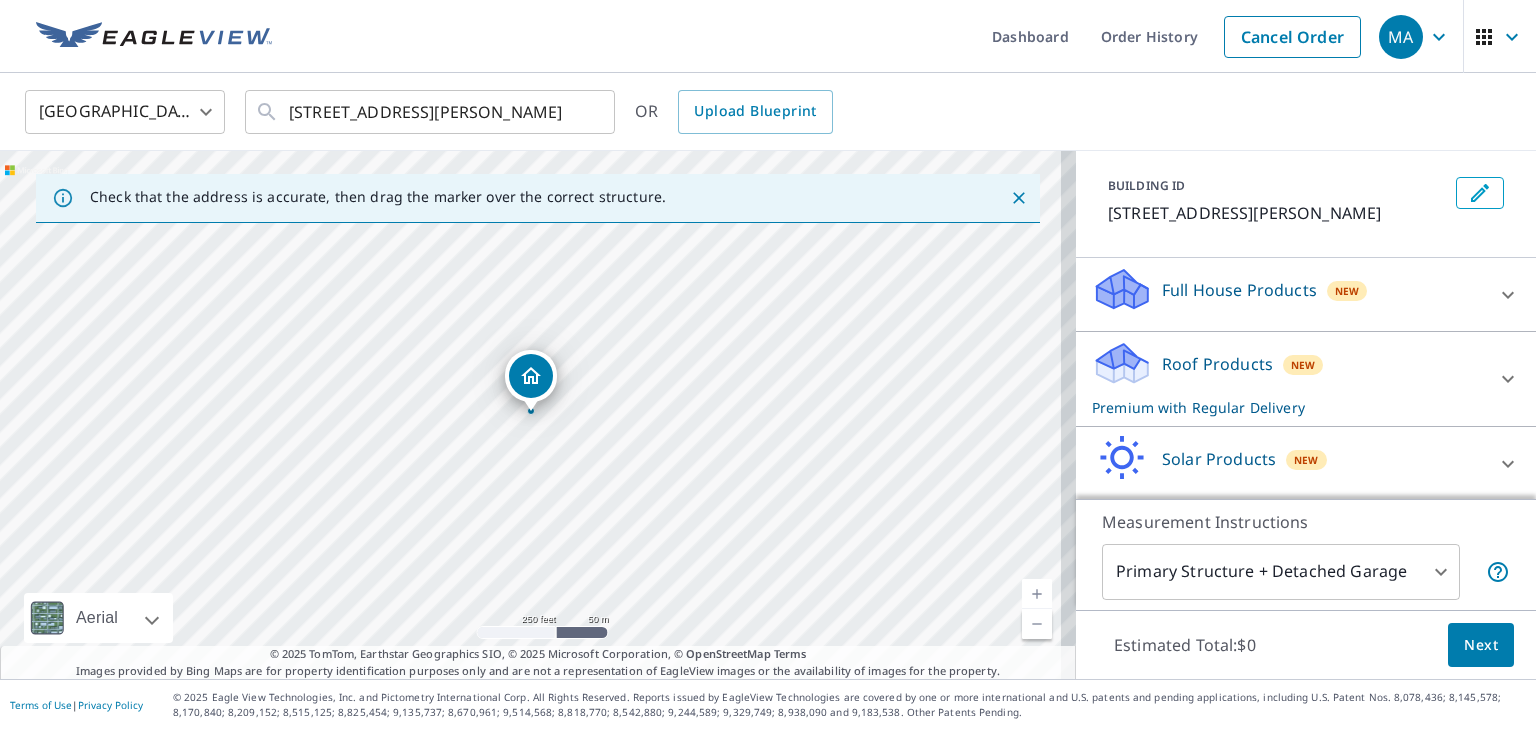 click on "New" at bounding box center (1303, 365) 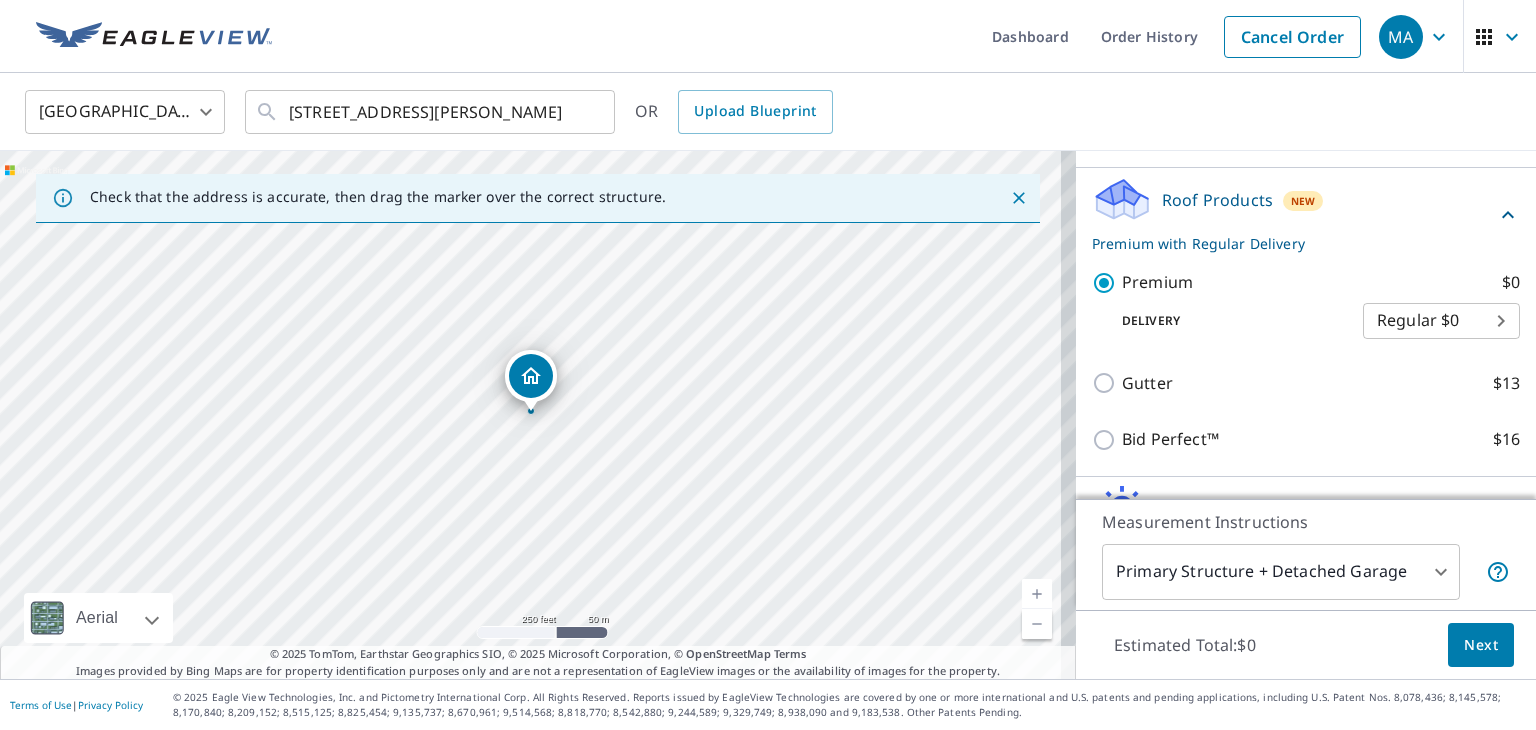 scroll, scrollTop: 388, scrollLeft: 0, axis: vertical 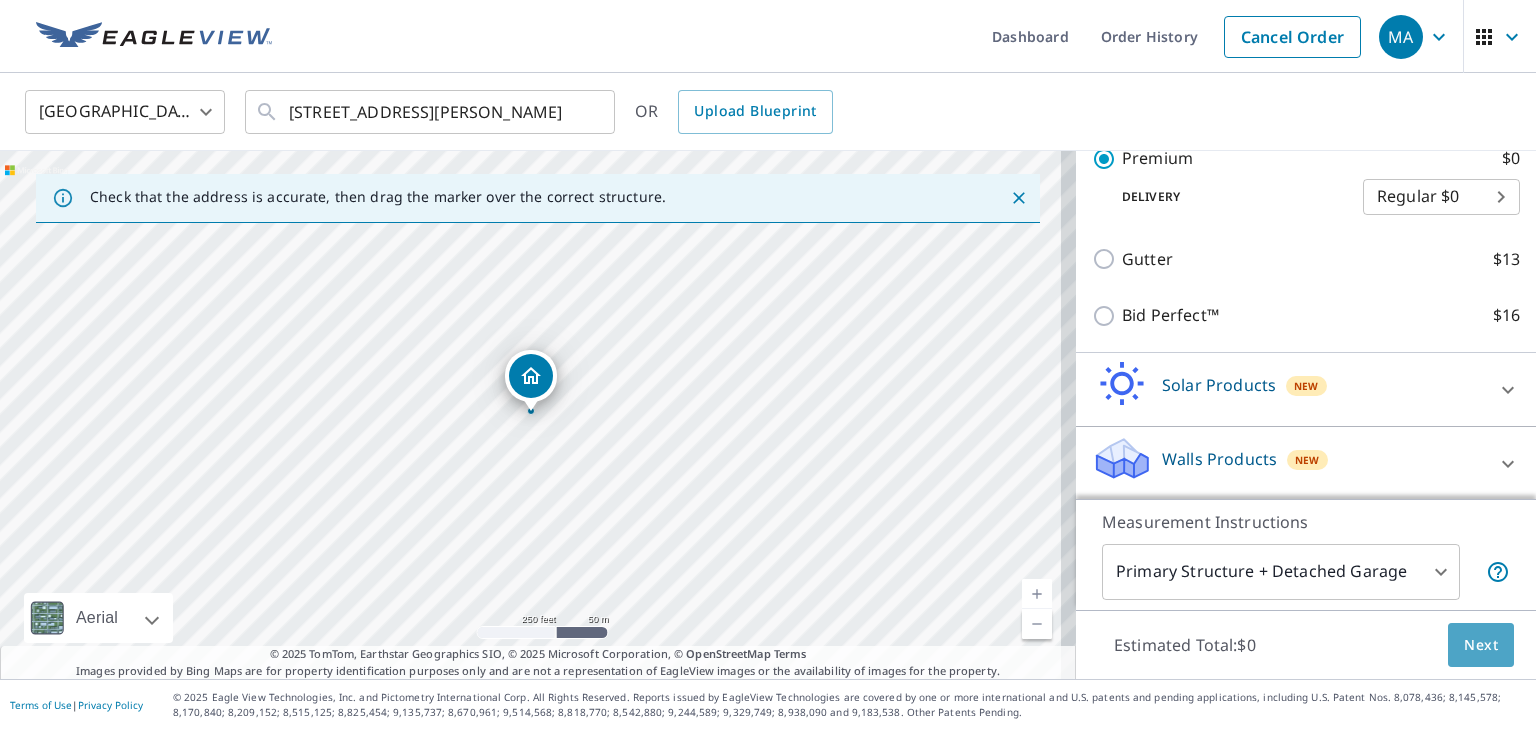 click on "Next" at bounding box center [1481, 645] 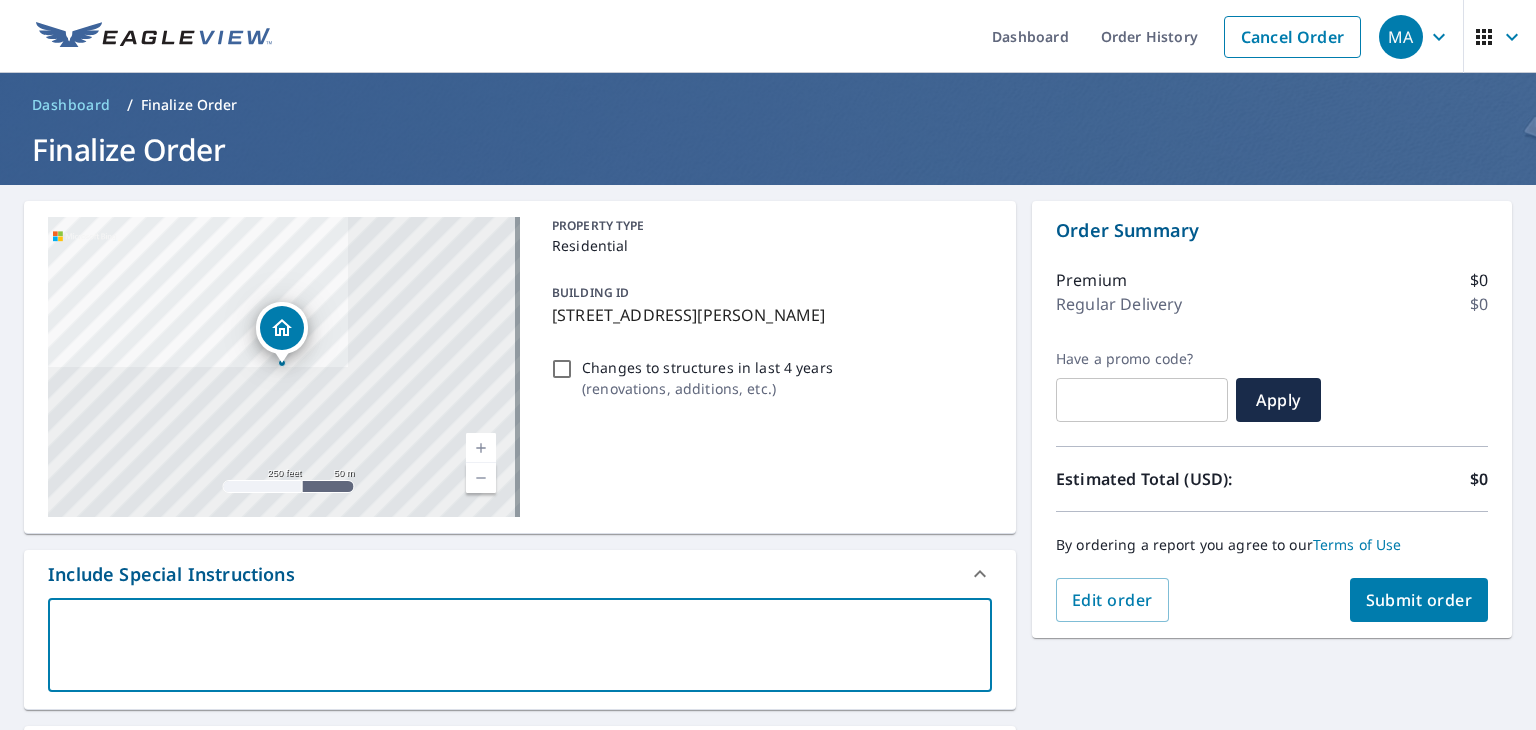 drag, startPoint x: 663, startPoint y: 621, endPoint x: 612, endPoint y: 638, distance: 53.75872 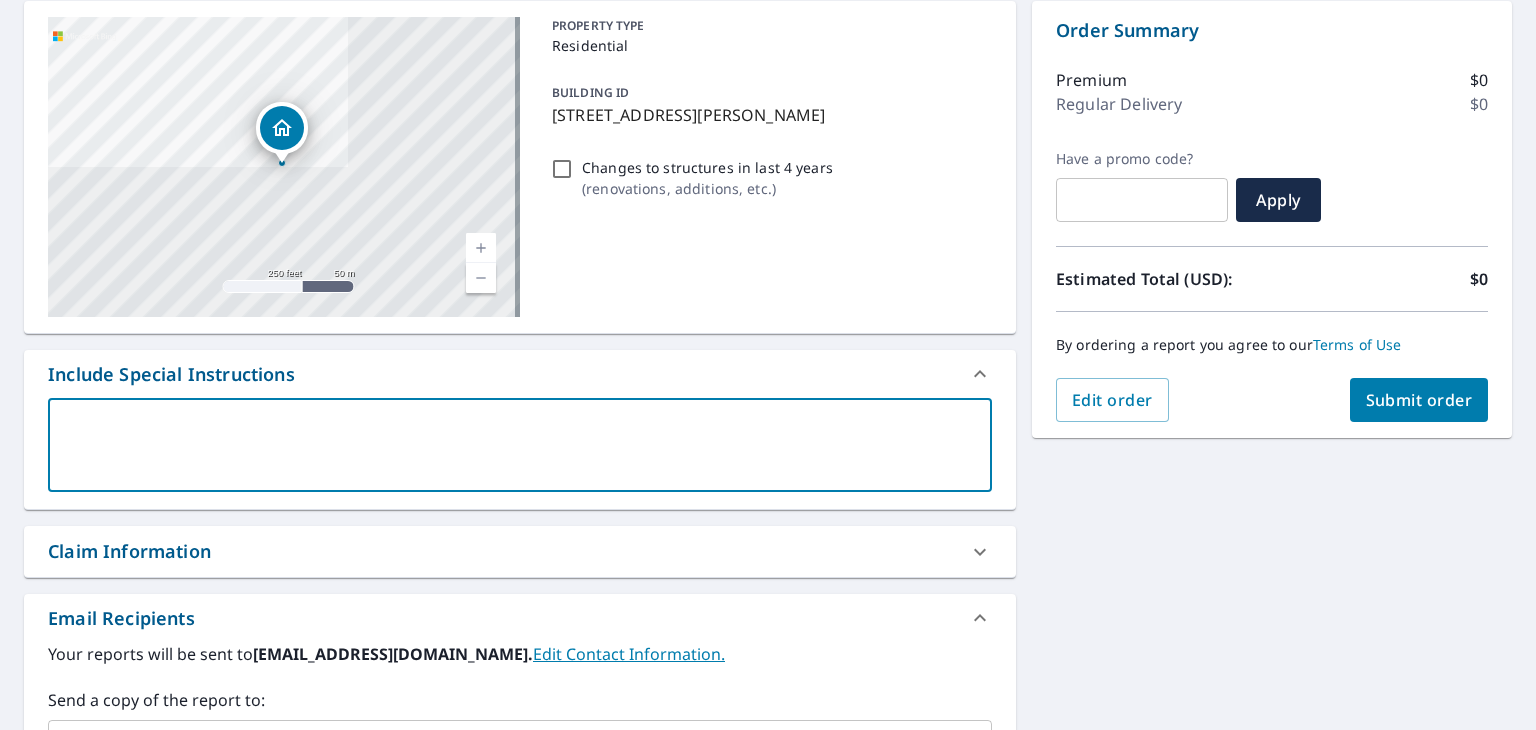 scroll, scrollTop: 400, scrollLeft: 0, axis: vertical 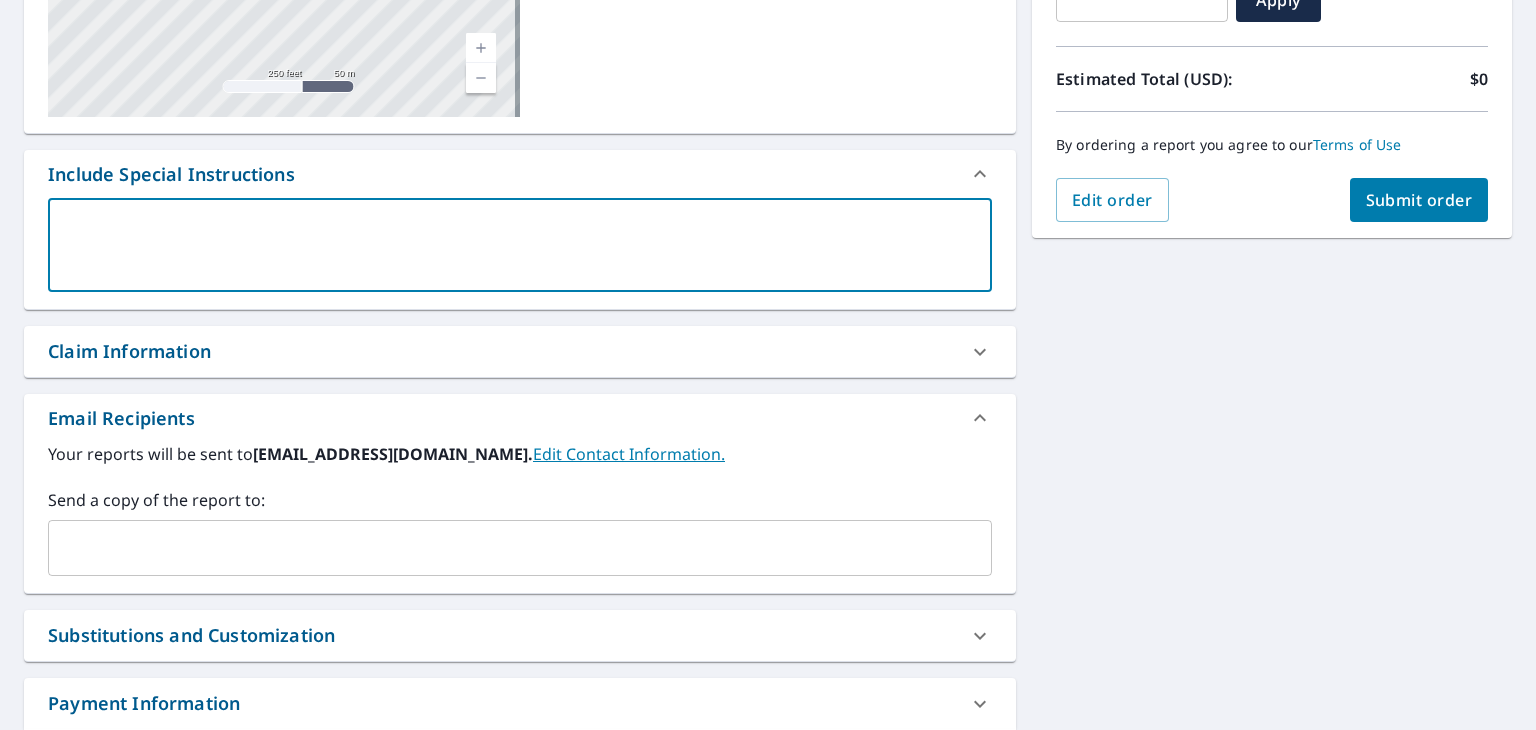 click at bounding box center (505, 548) 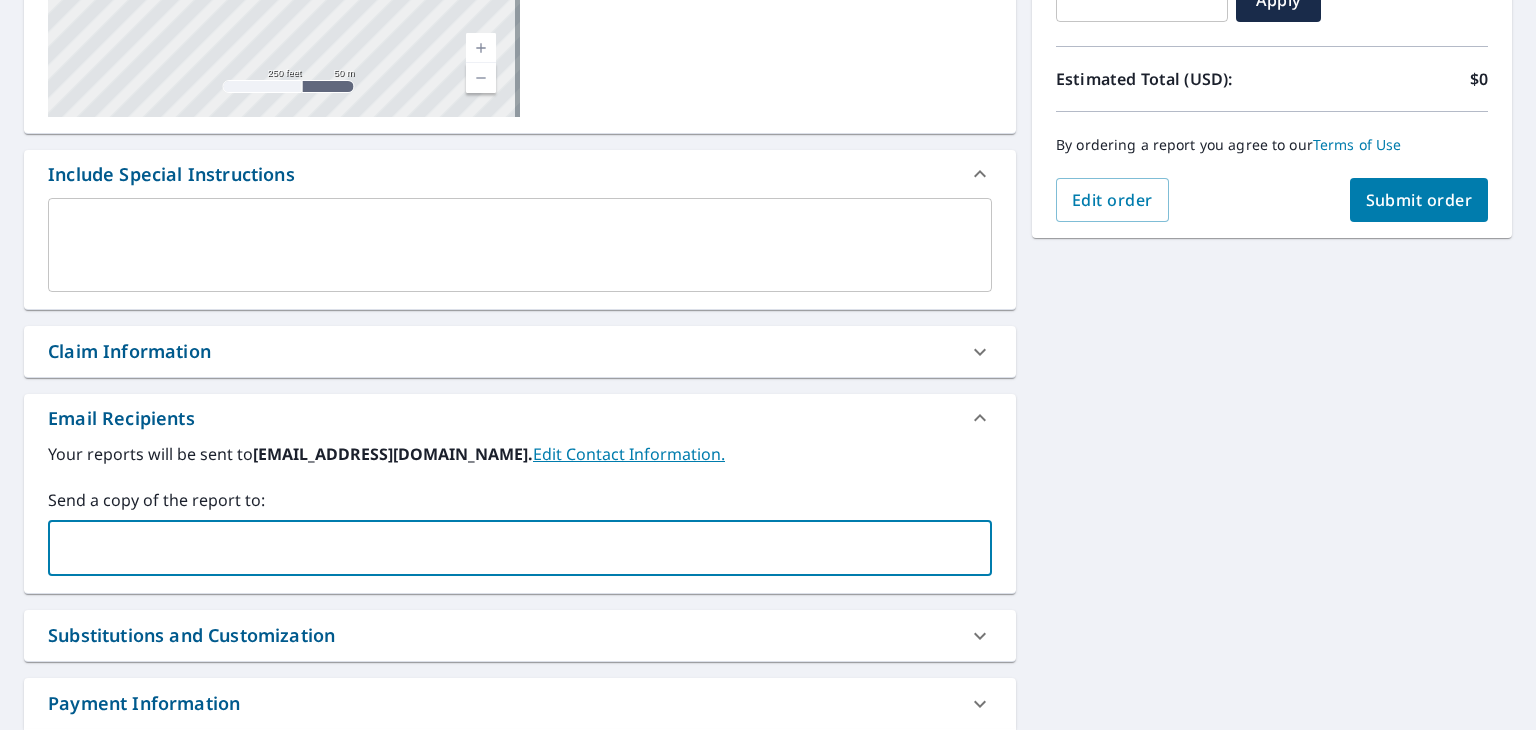 paste on "kshenk@homegeniusexteriors.com" 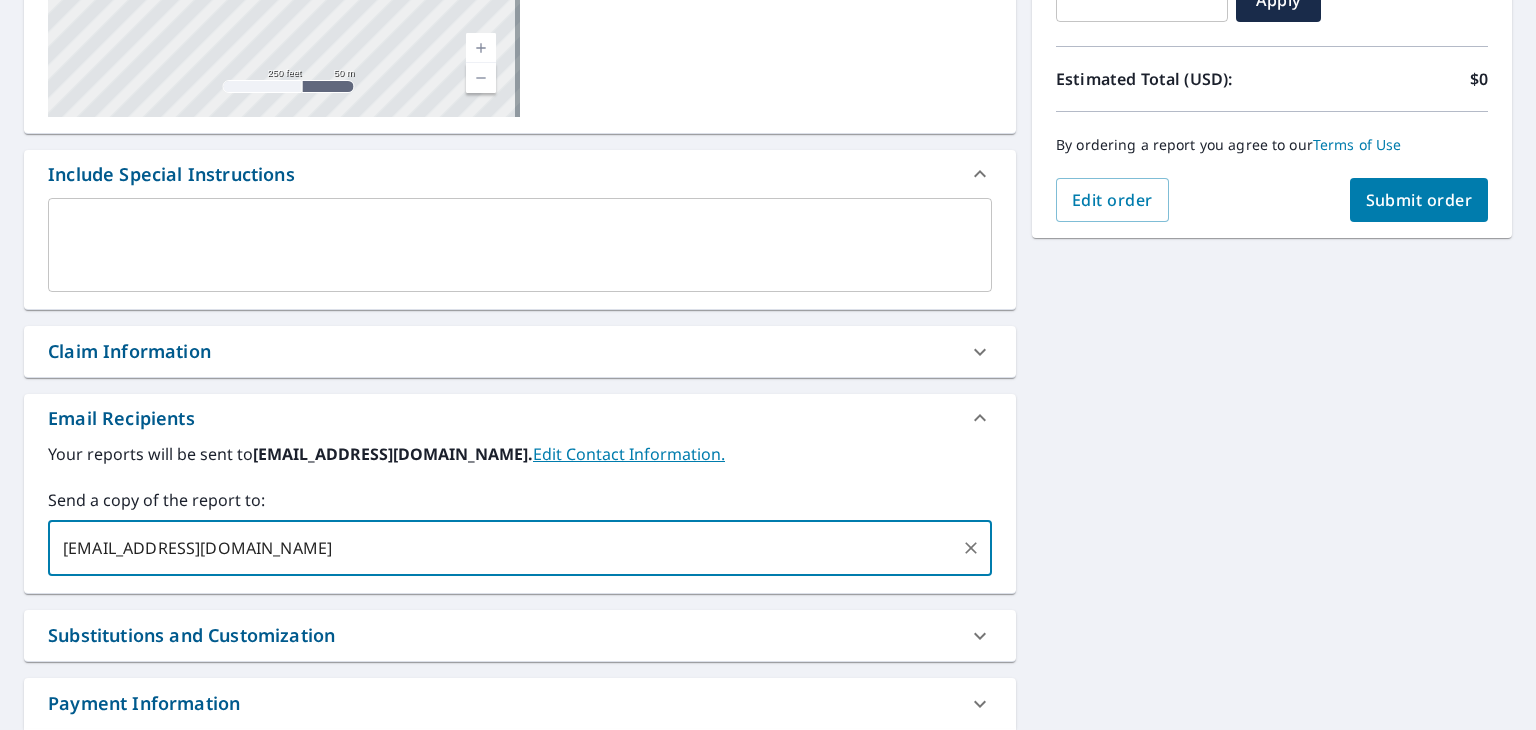 type 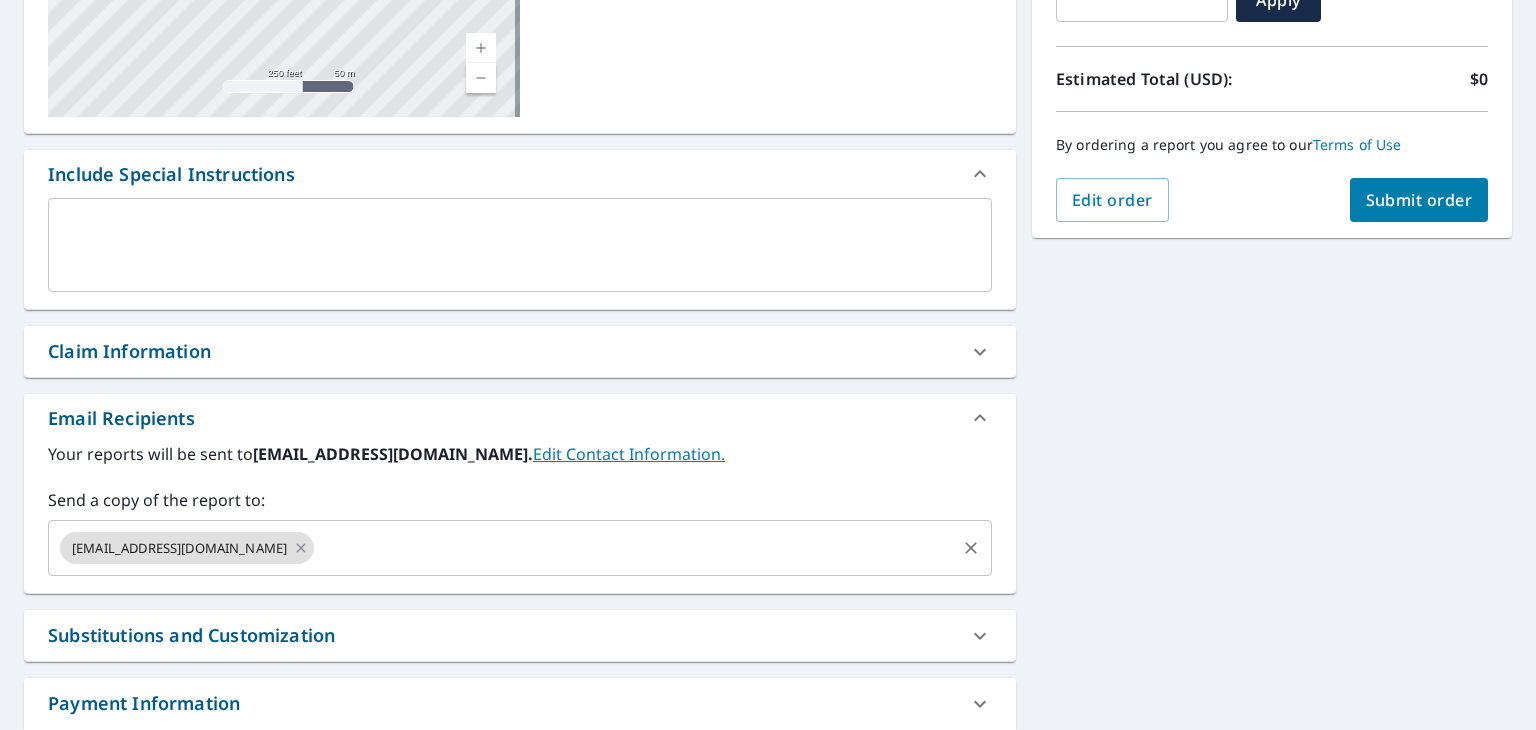 click at bounding box center [635, 548] 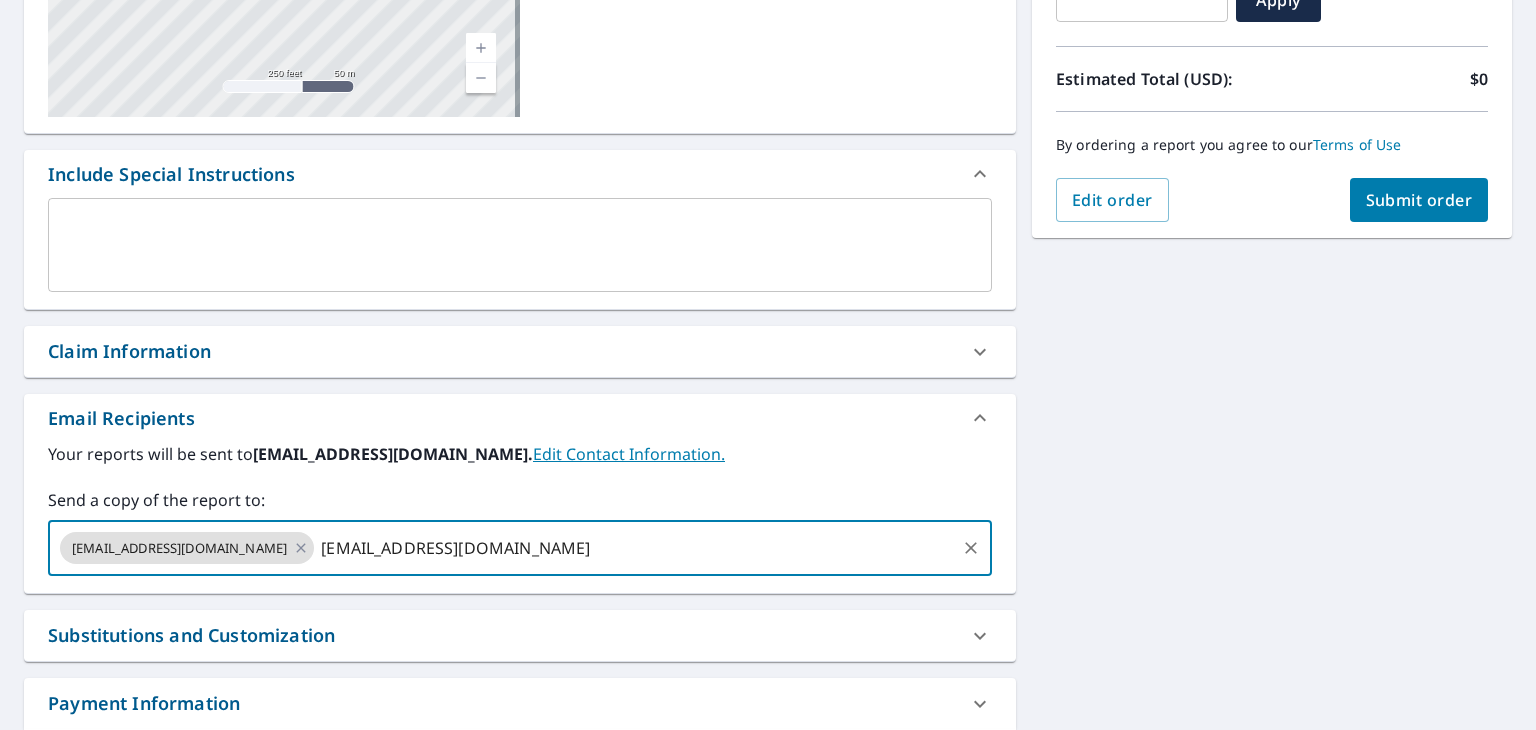 type 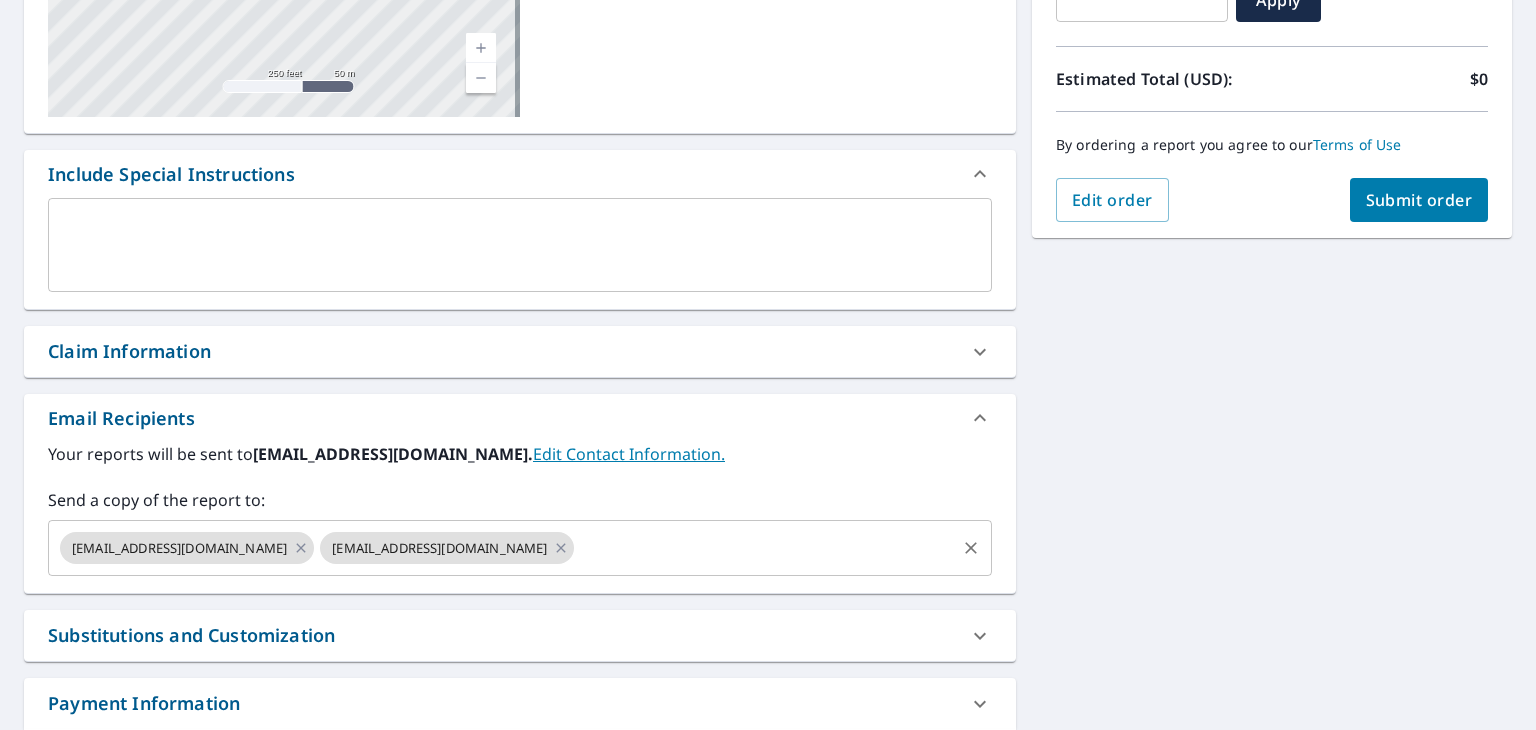 click at bounding box center (765, 548) 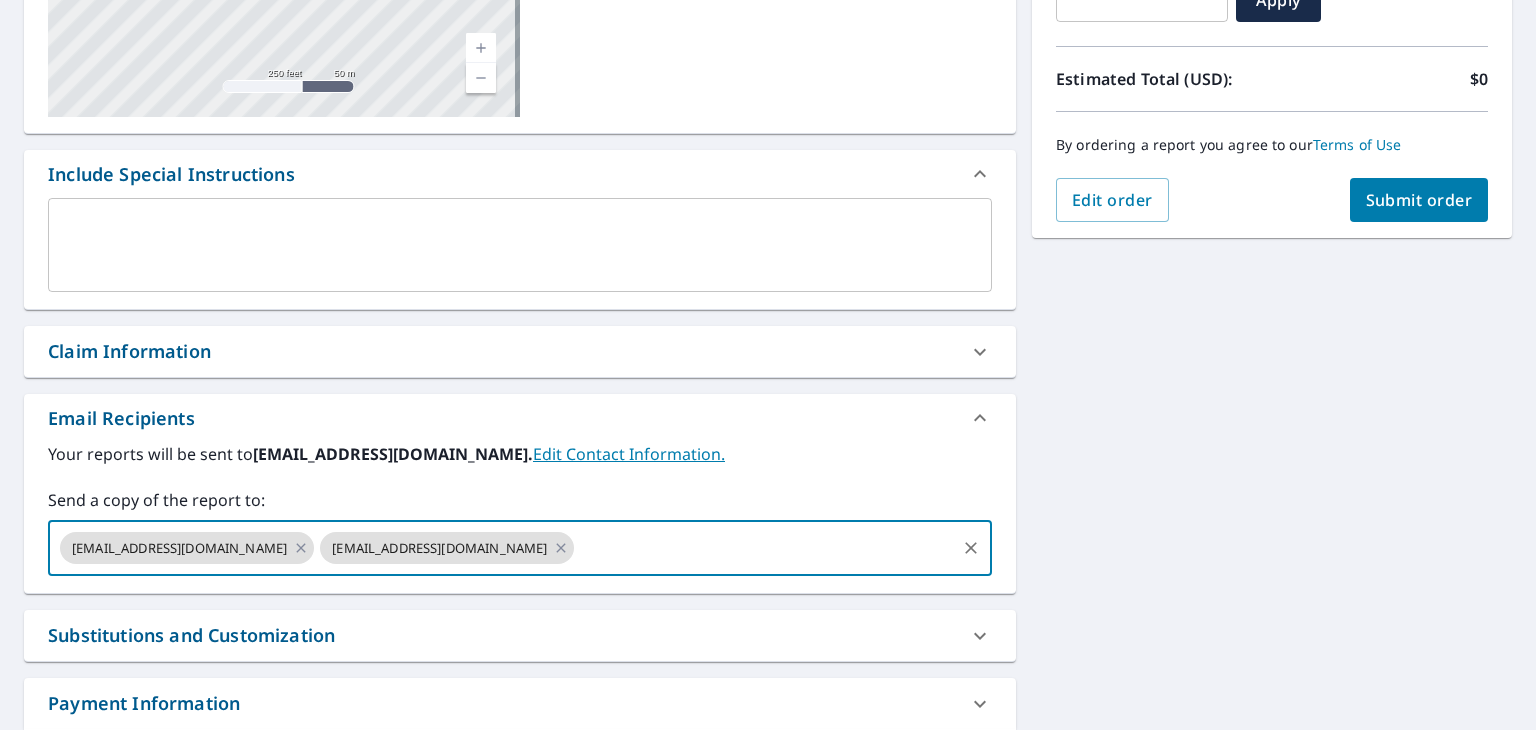 paste on "larboleda@homegeniusexteriors.com" 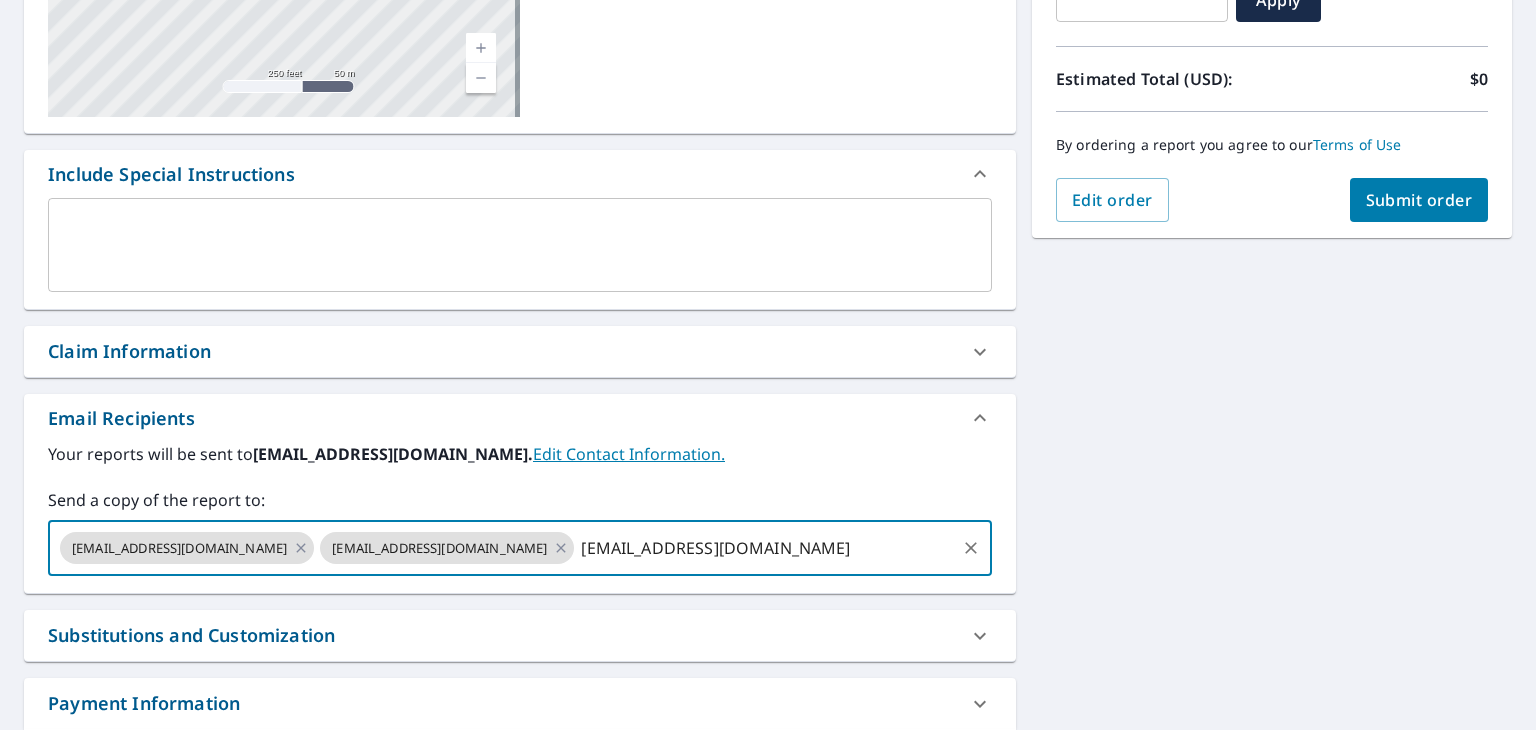 type 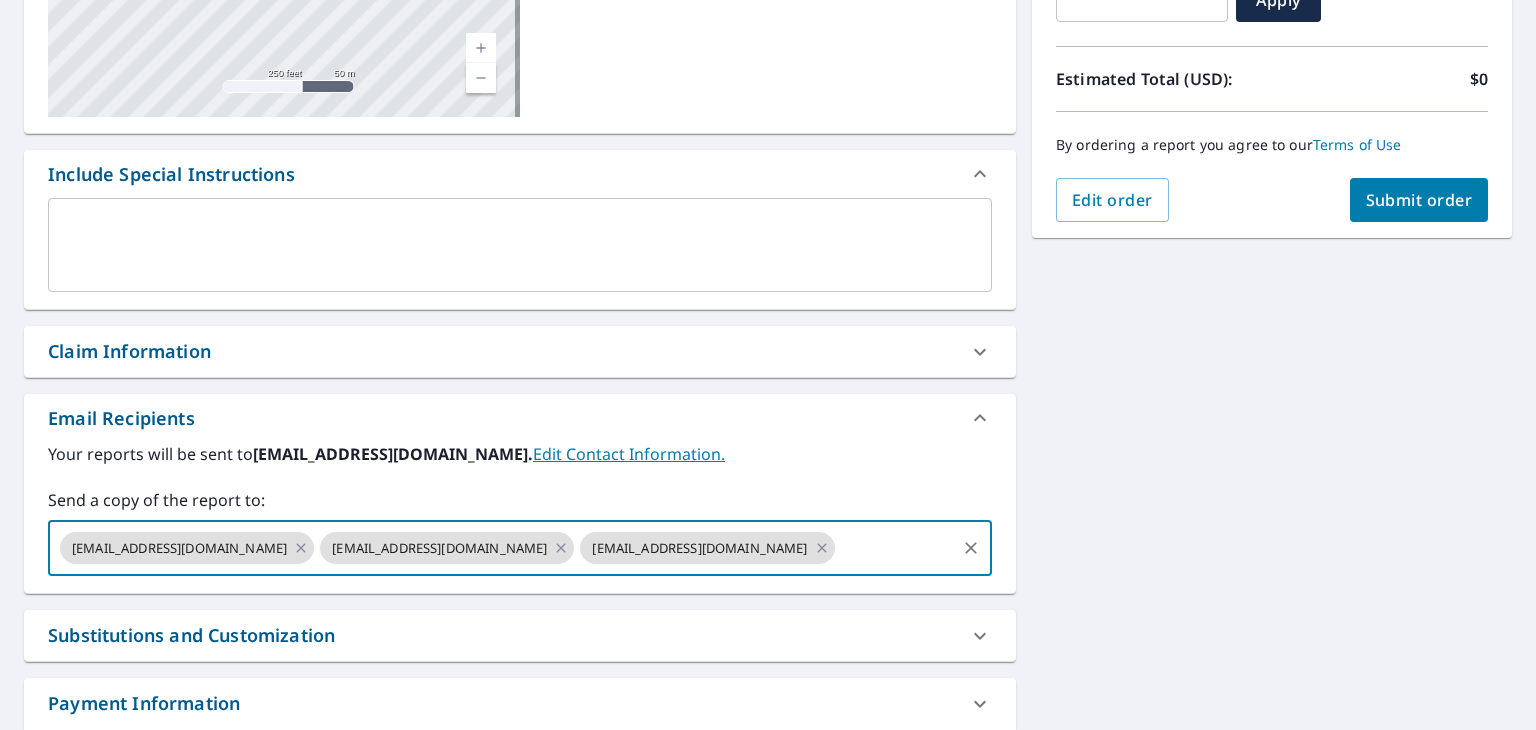 click on "Submit order" at bounding box center (1419, 200) 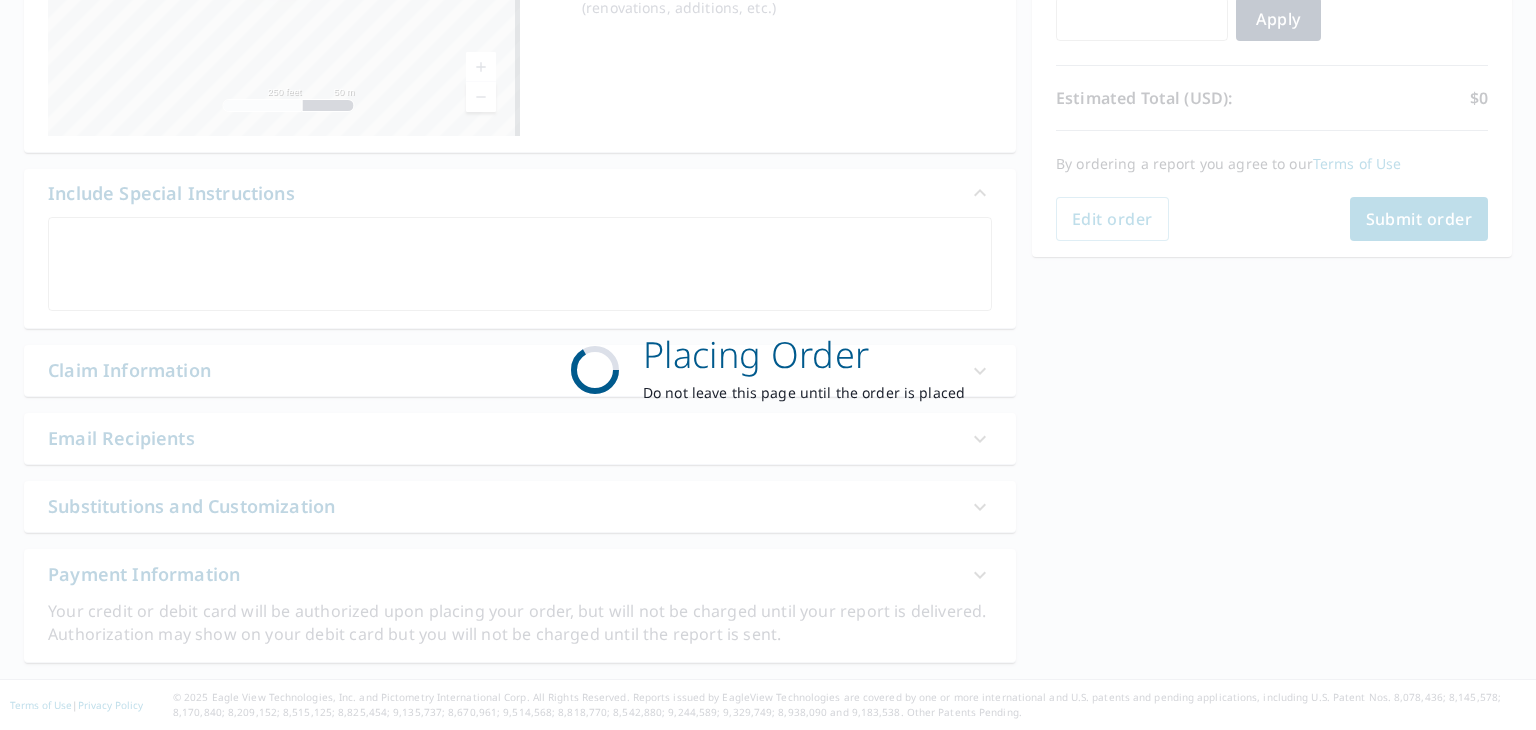 scroll, scrollTop: 380, scrollLeft: 0, axis: vertical 